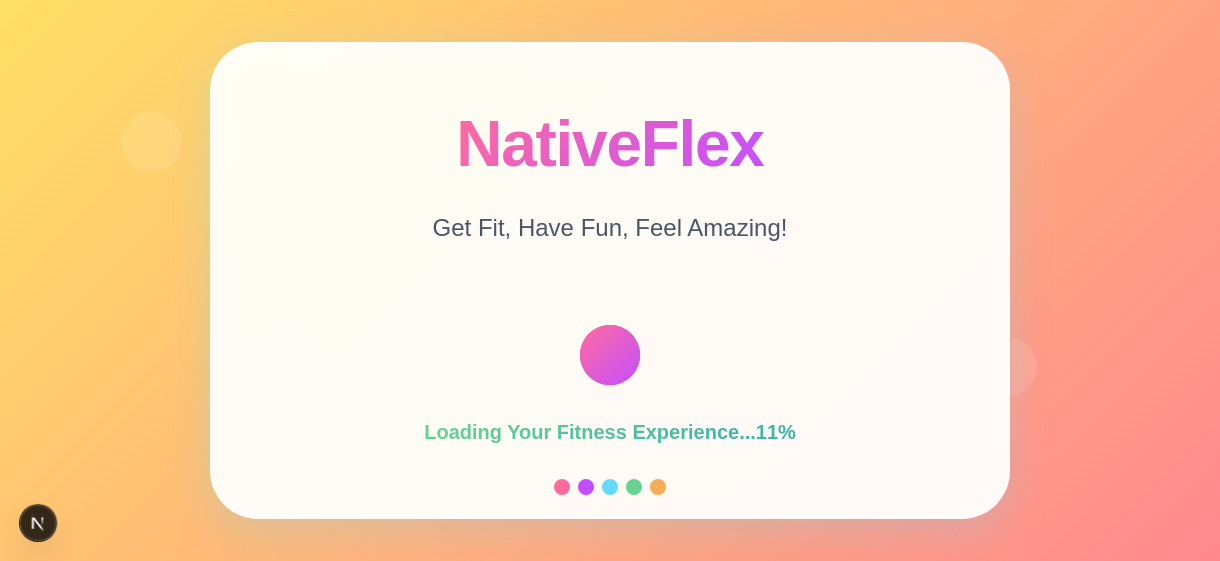 scroll, scrollTop: 0, scrollLeft: 0, axis: both 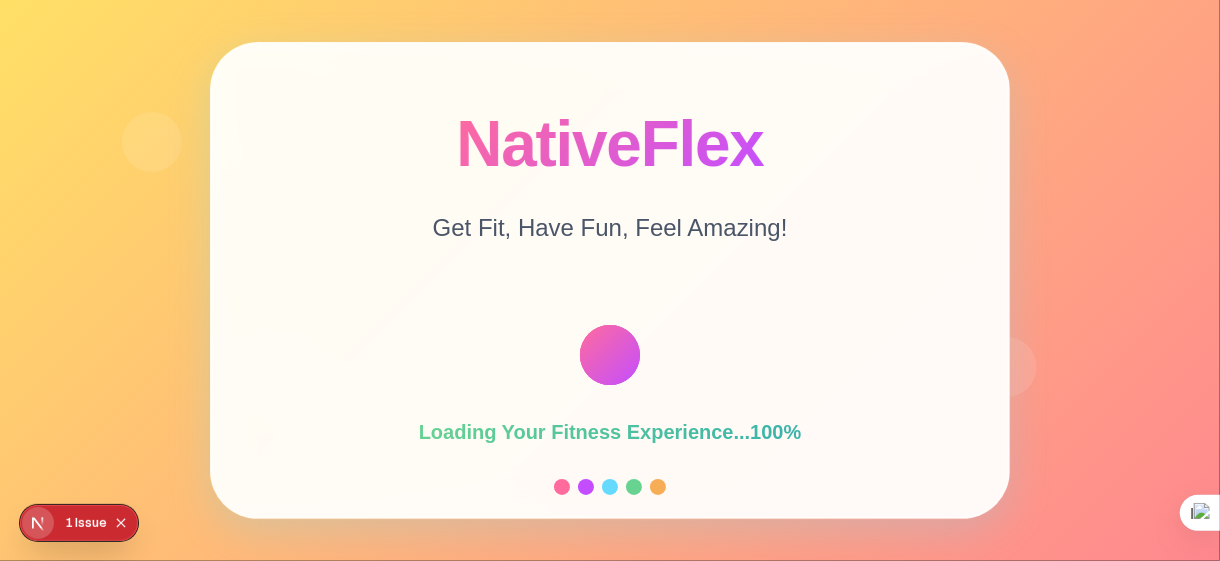 click on "0 1   Issue" 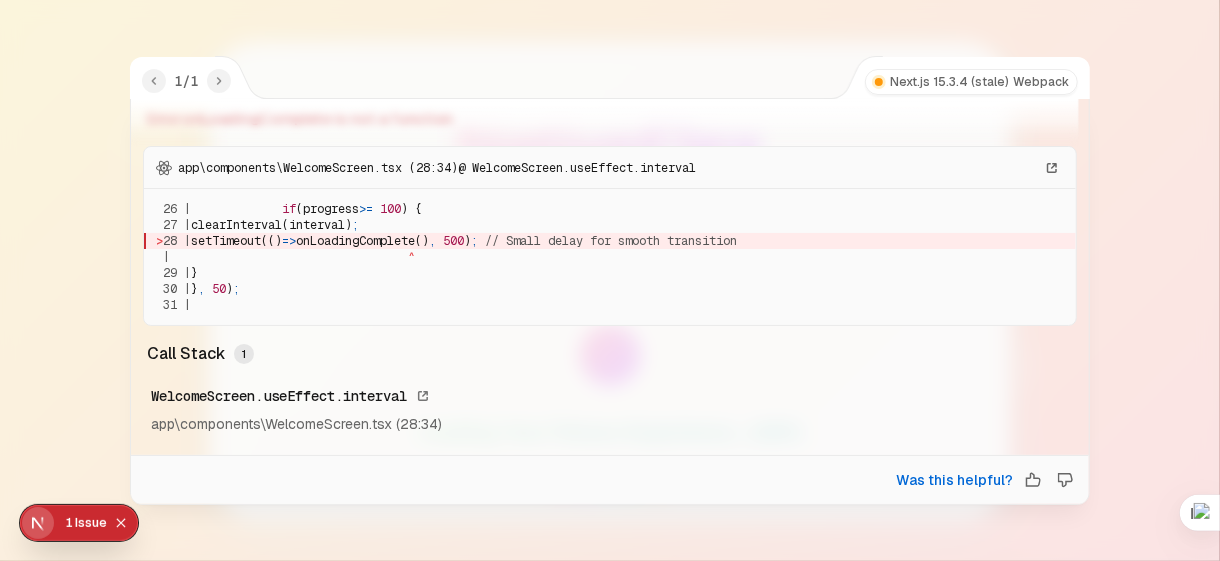 scroll, scrollTop: 0, scrollLeft: 0, axis: both 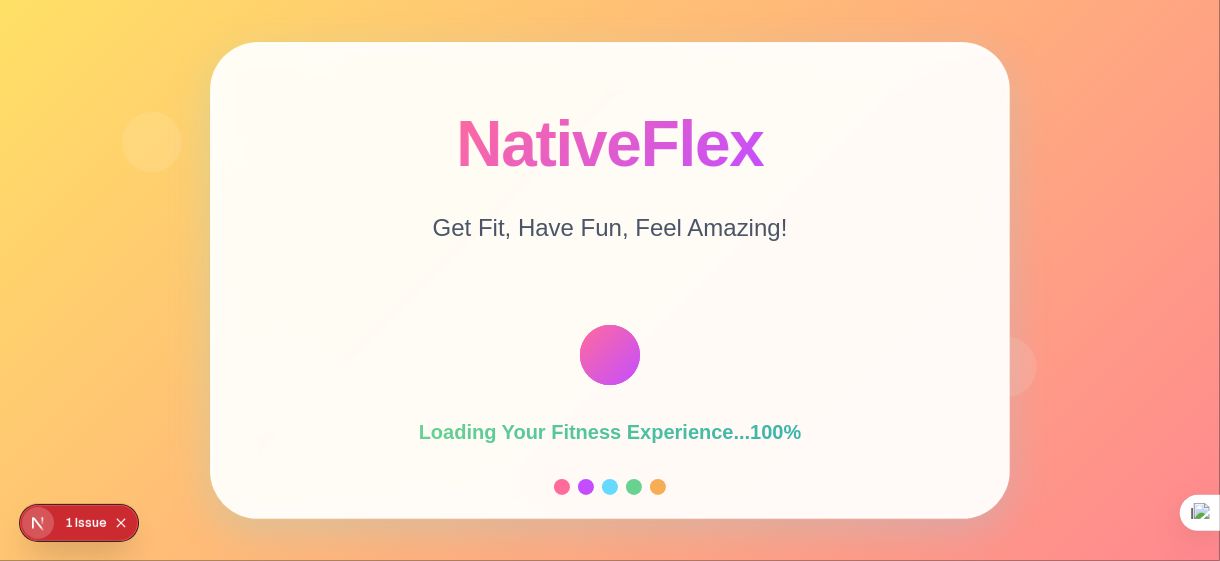 click on "Issue" 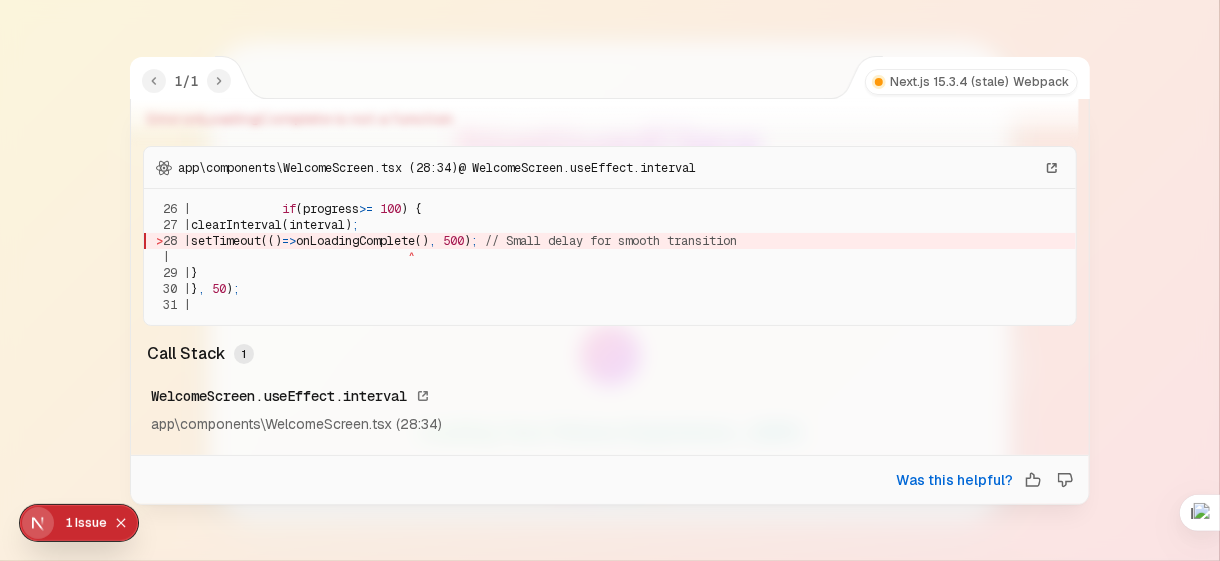 scroll, scrollTop: 0, scrollLeft: 0, axis: both 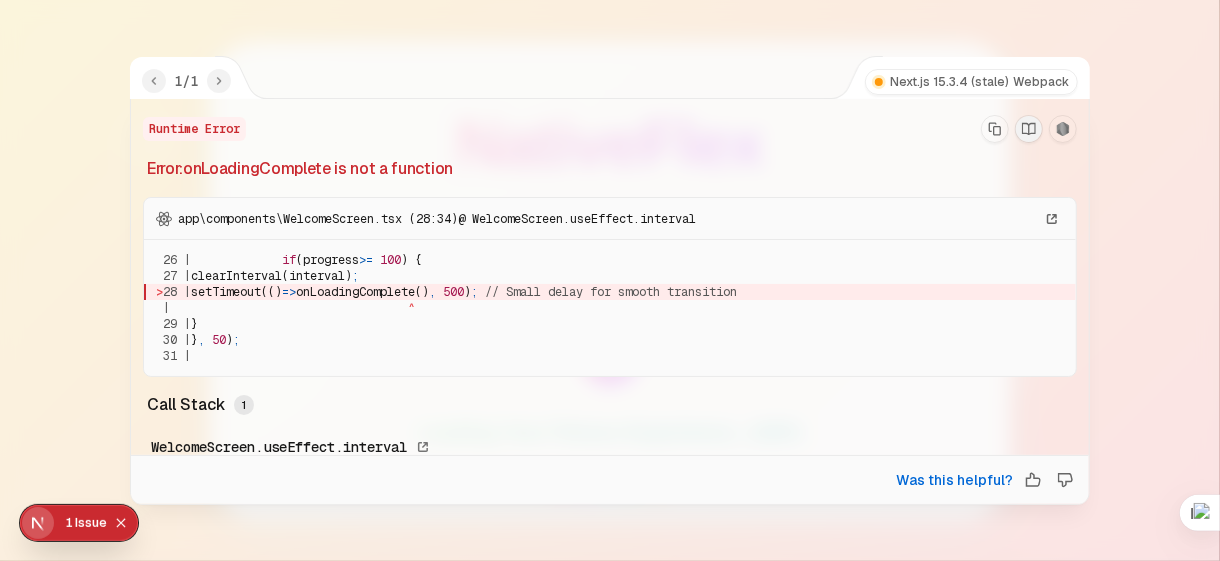 click 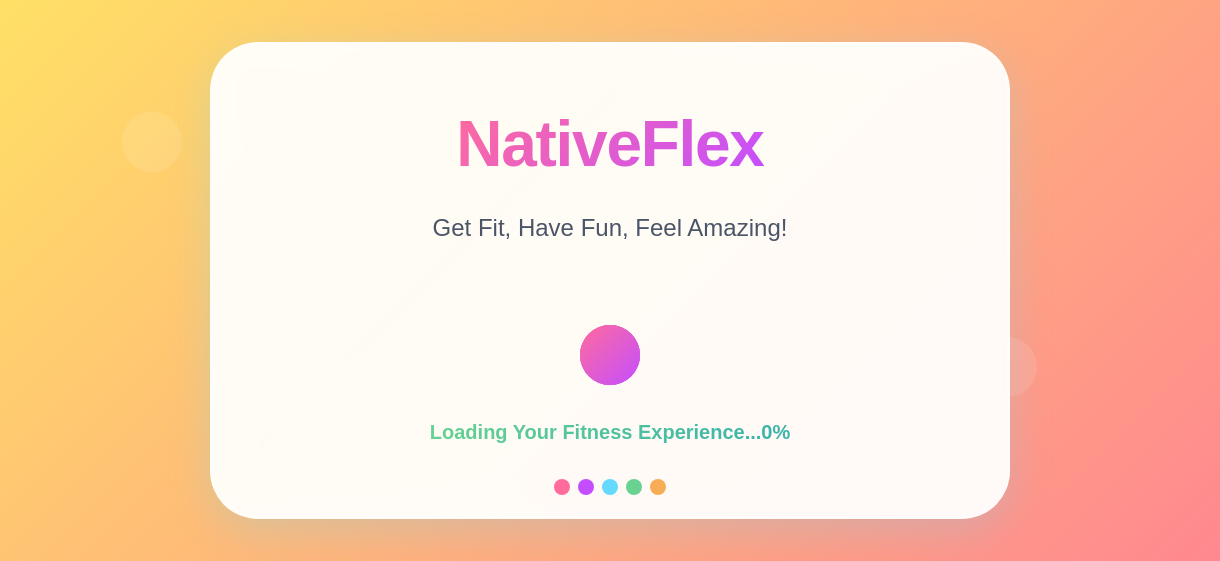 scroll, scrollTop: 0, scrollLeft: 0, axis: both 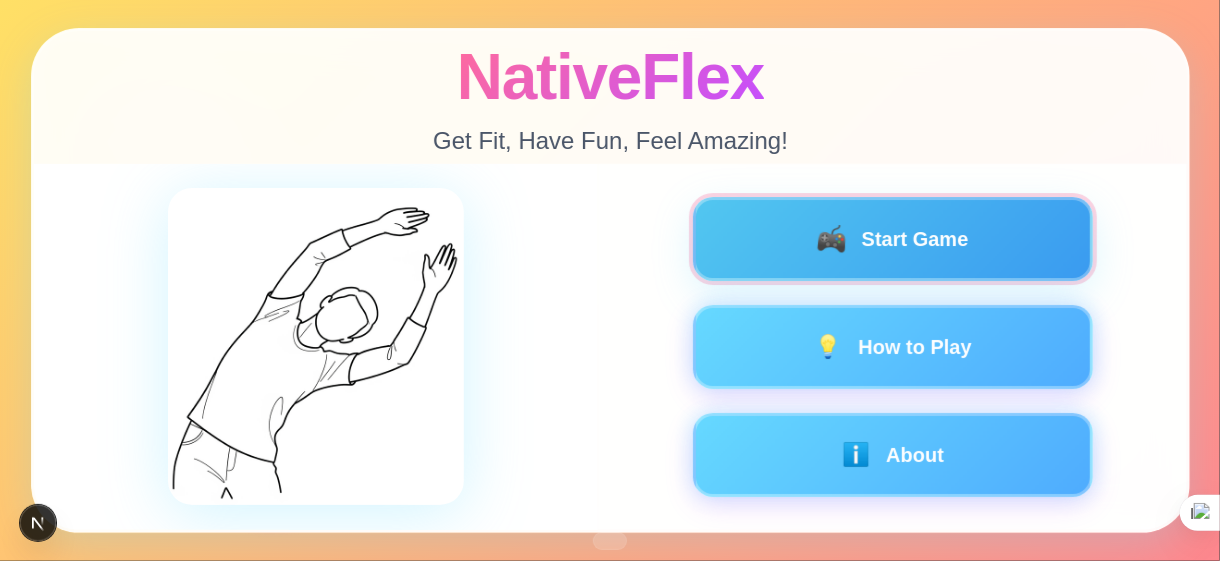 click on "🎮 Start Game" at bounding box center (892, 239) 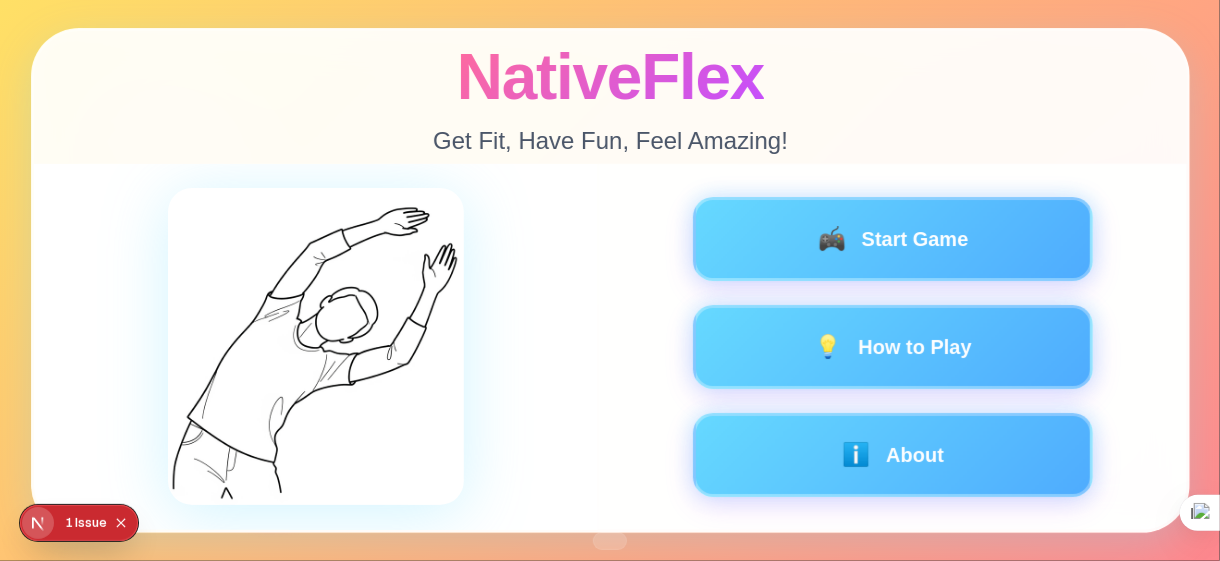click on "Issue" 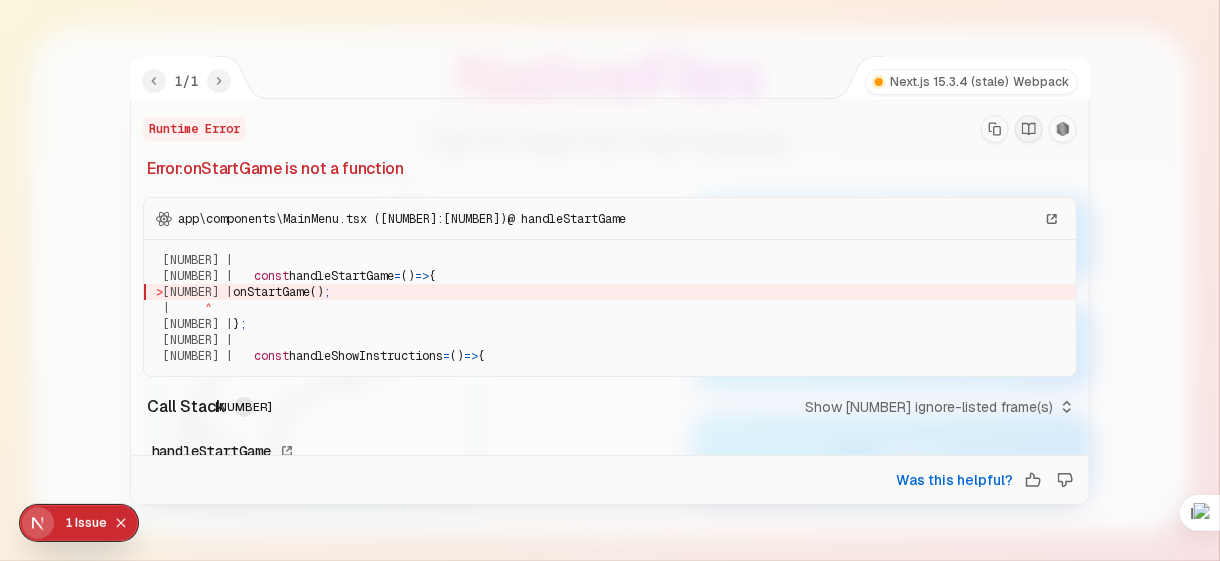 click 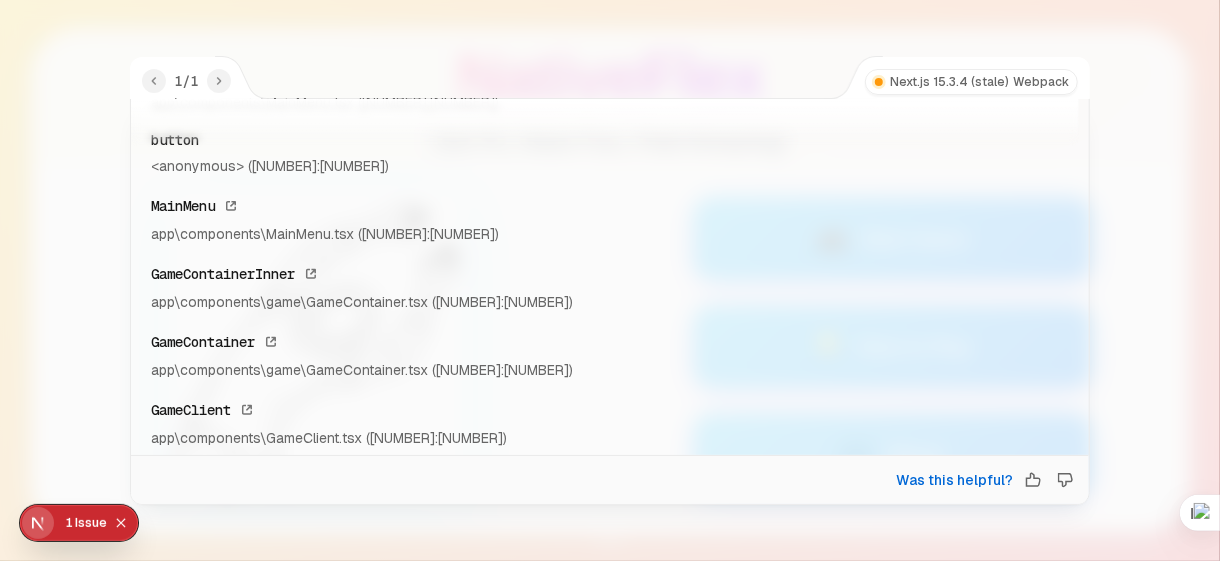 scroll, scrollTop: 452, scrollLeft: 0, axis: vertical 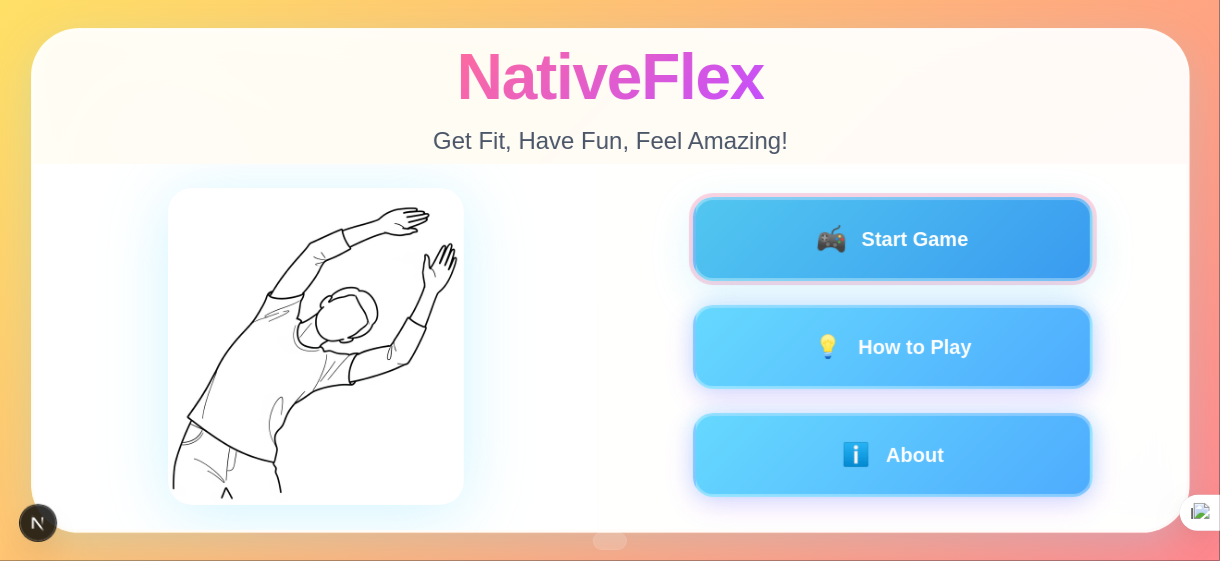 click on "🎮 Start Game" at bounding box center (892, 239) 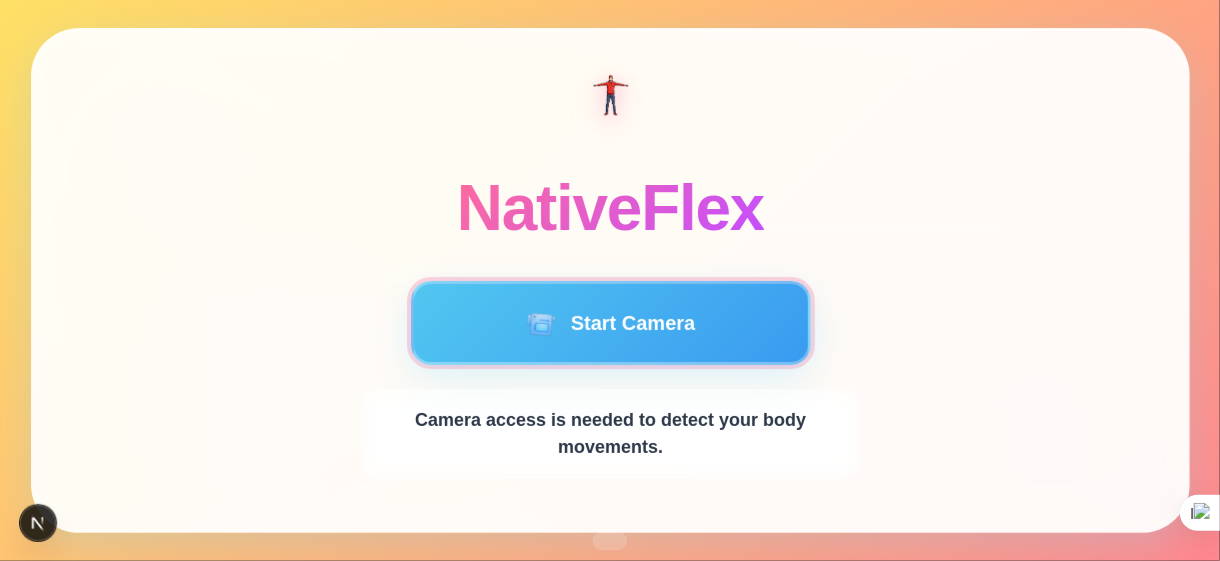 click on "📹 Start Camera" at bounding box center (610, 323) 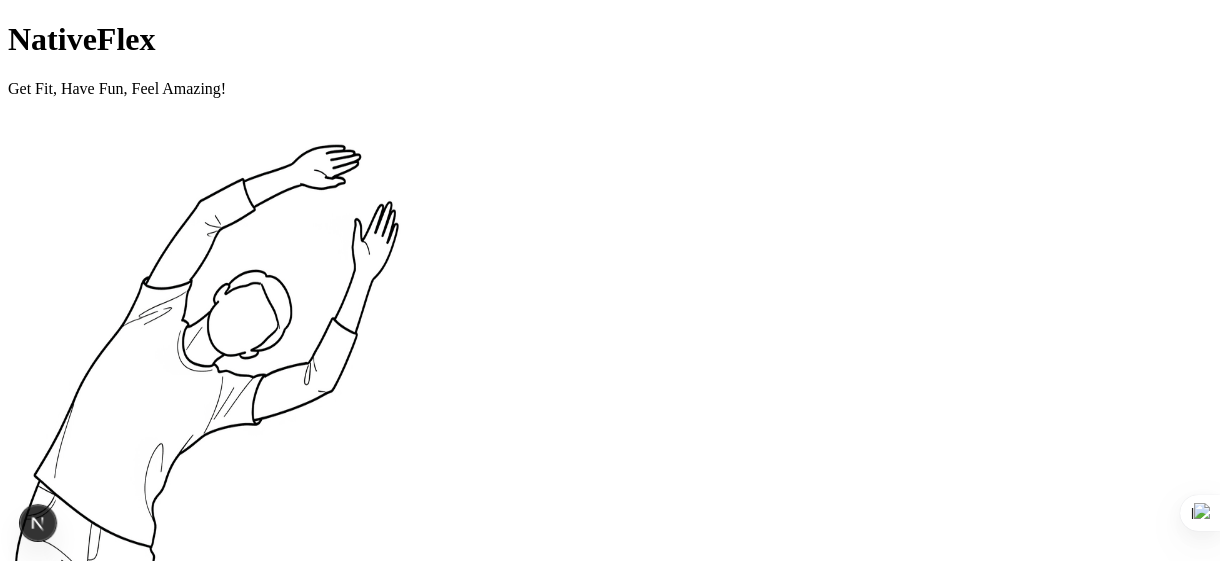 scroll, scrollTop: 0, scrollLeft: 0, axis: both 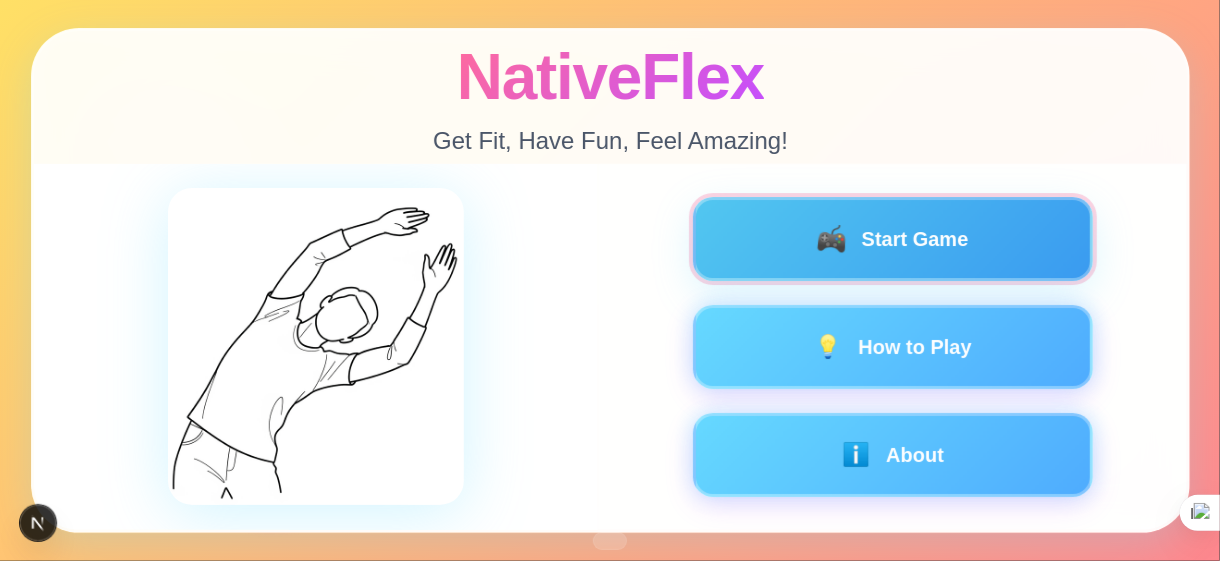 click on "🎮 Start Game" at bounding box center [892, 239] 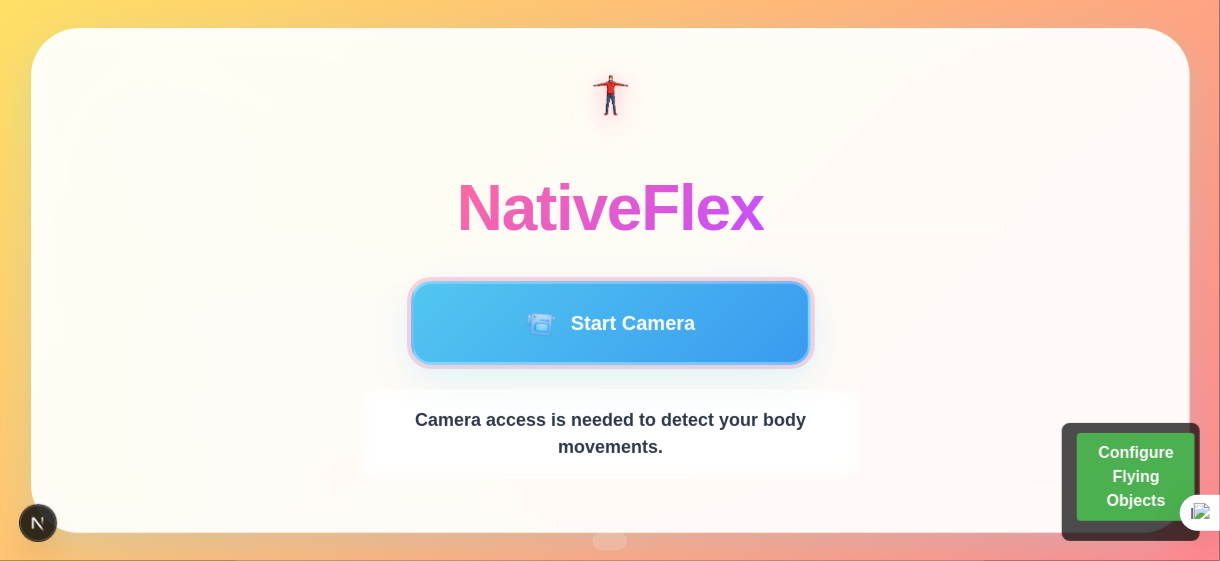 click on "📹 Start Camera" at bounding box center [610, 323] 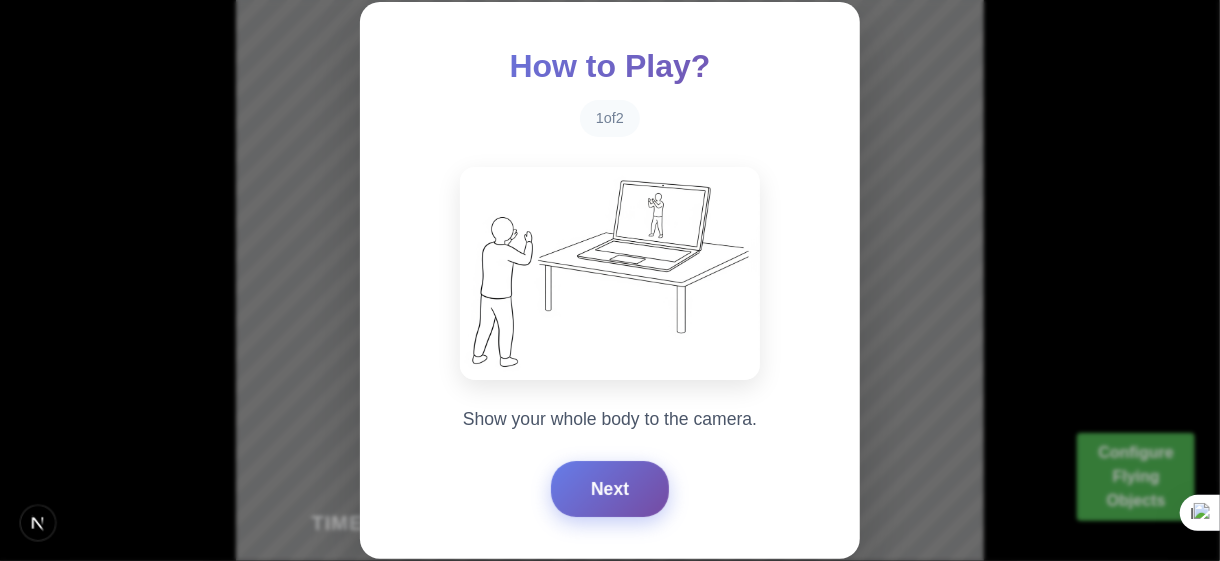 click on "Next" at bounding box center (610, 489) 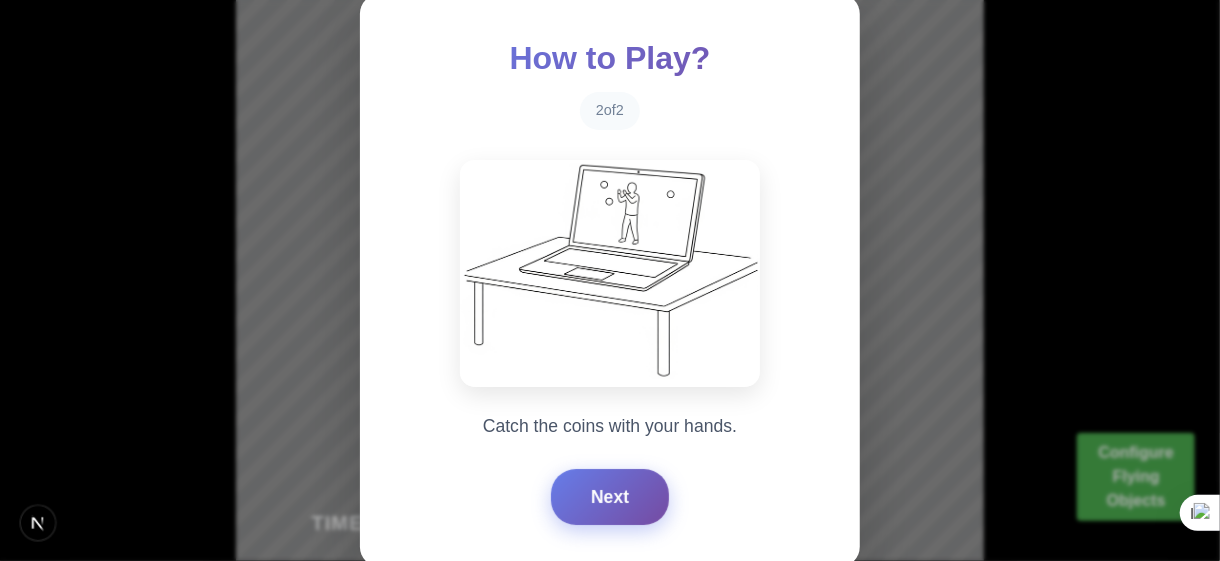 click on "Next" at bounding box center [610, 497] 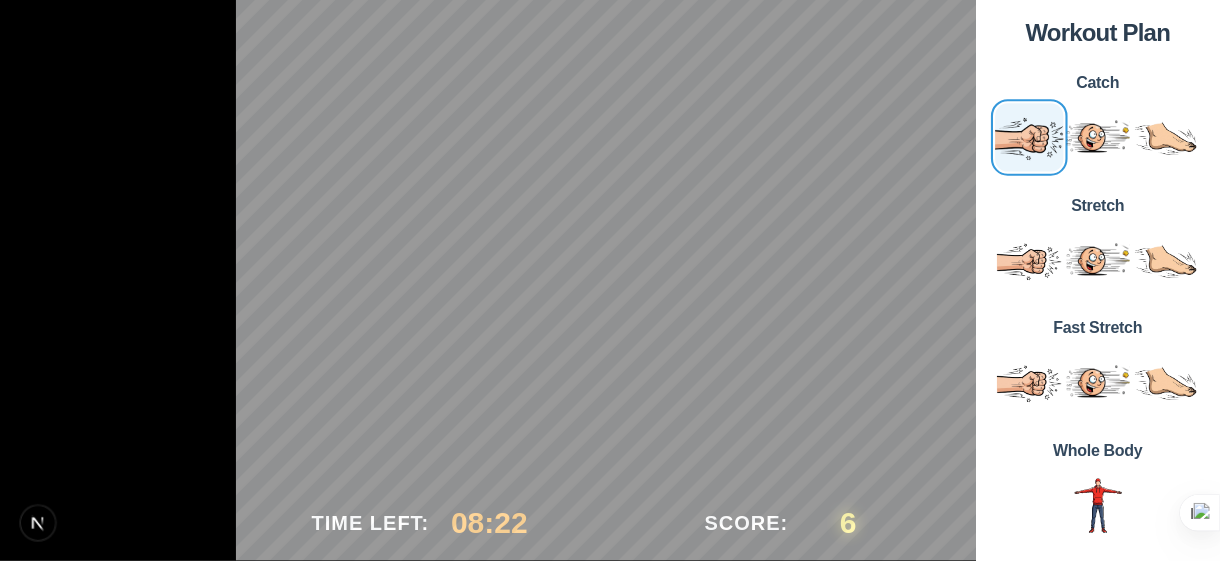 click at bounding box center [1028, 137] 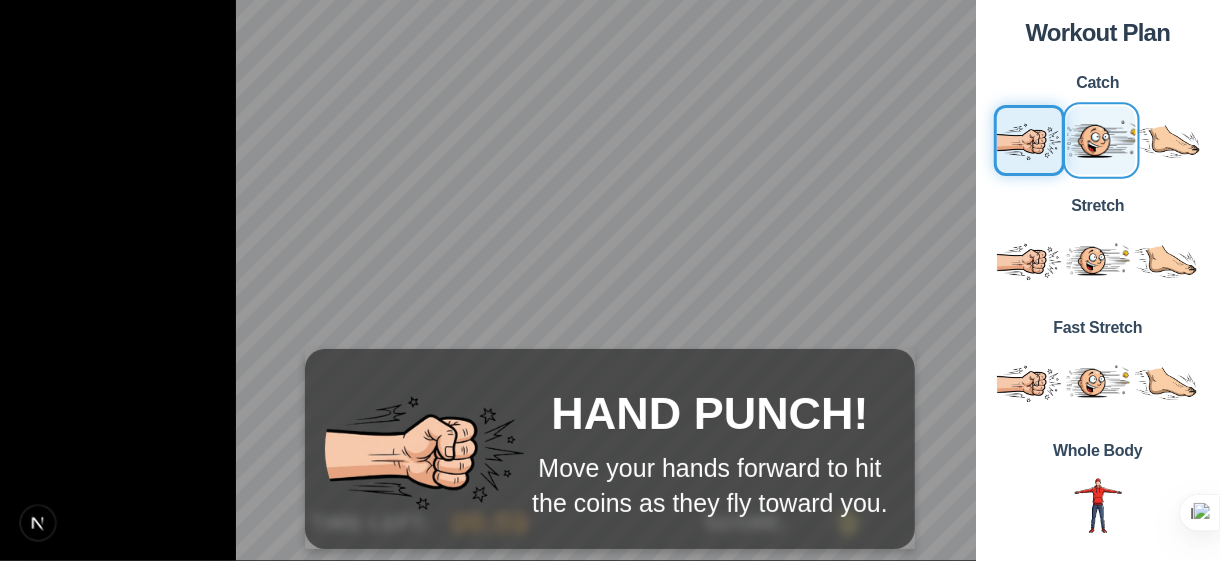 click at bounding box center [1100, 140] 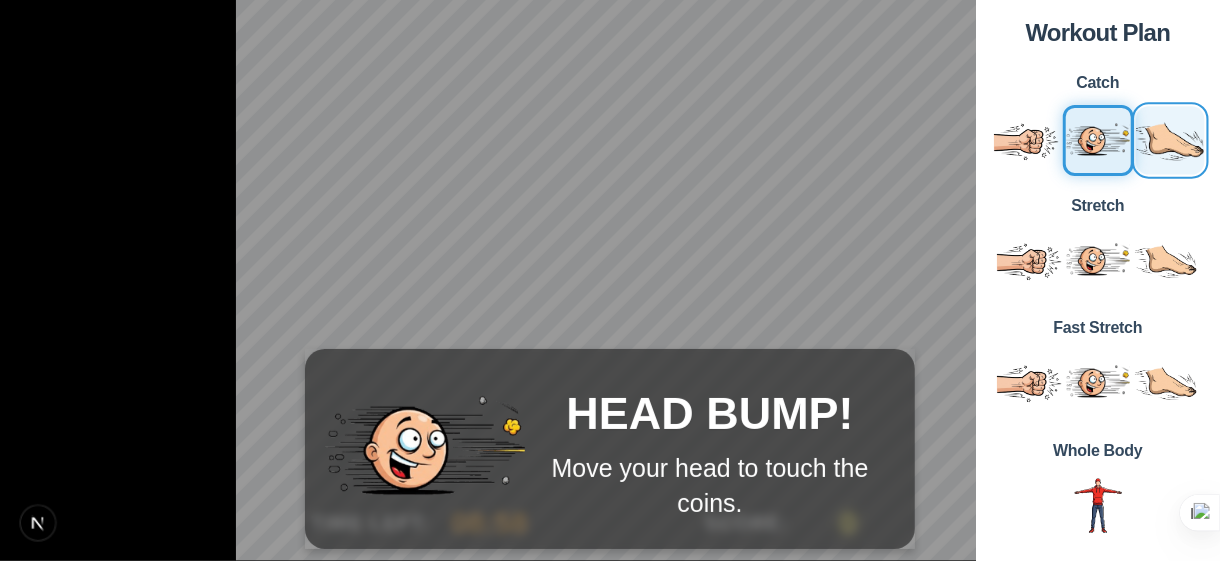 click at bounding box center [1169, 140] 